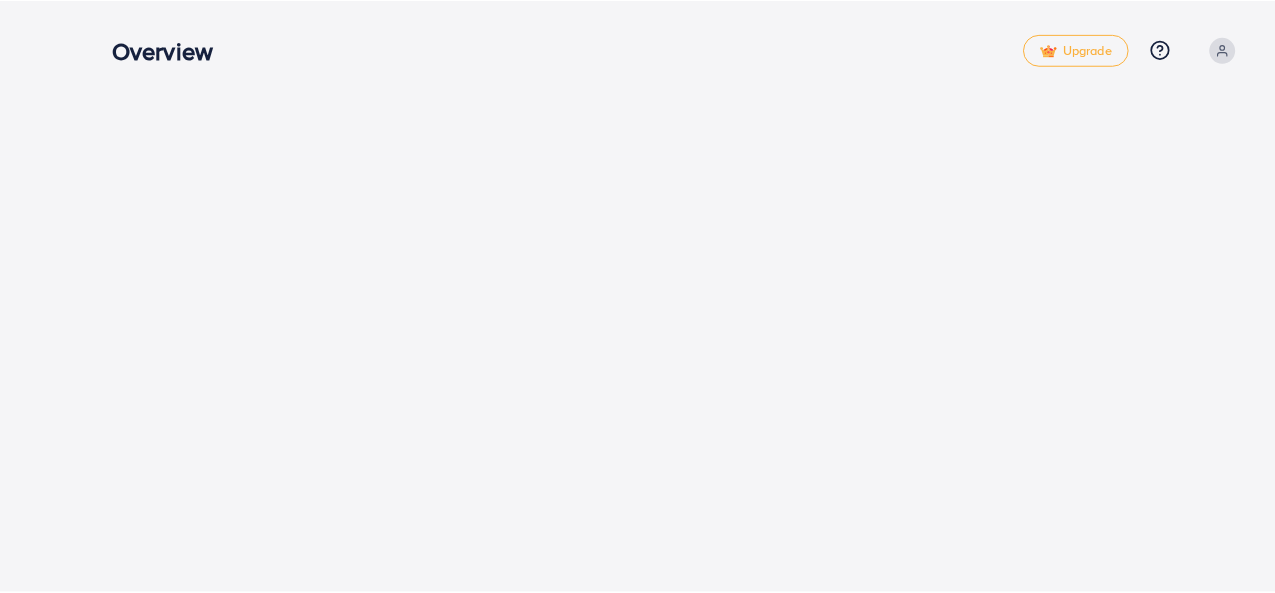 scroll, scrollTop: 0, scrollLeft: 0, axis: both 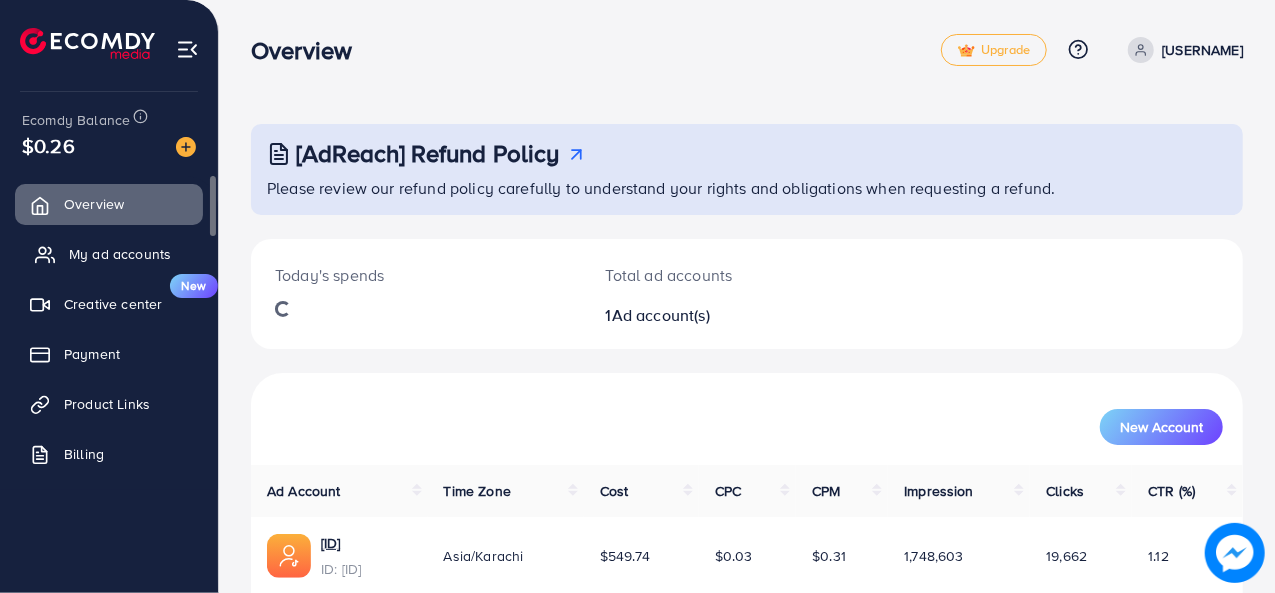 click 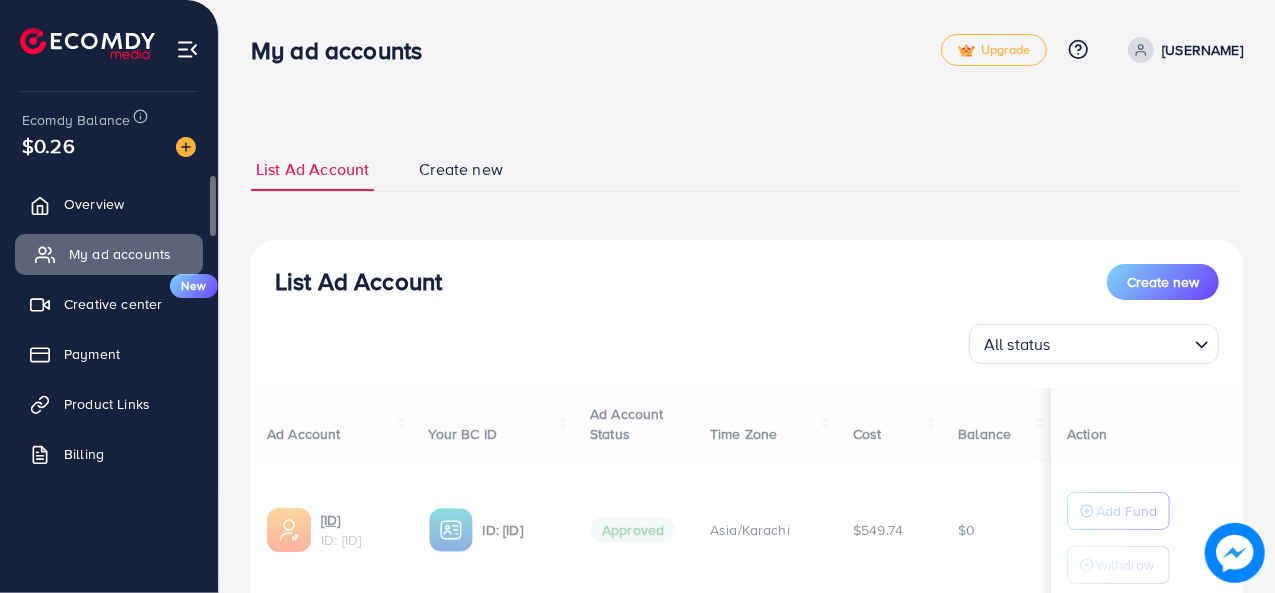 click on "My ad accounts" at bounding box center [120, 254] 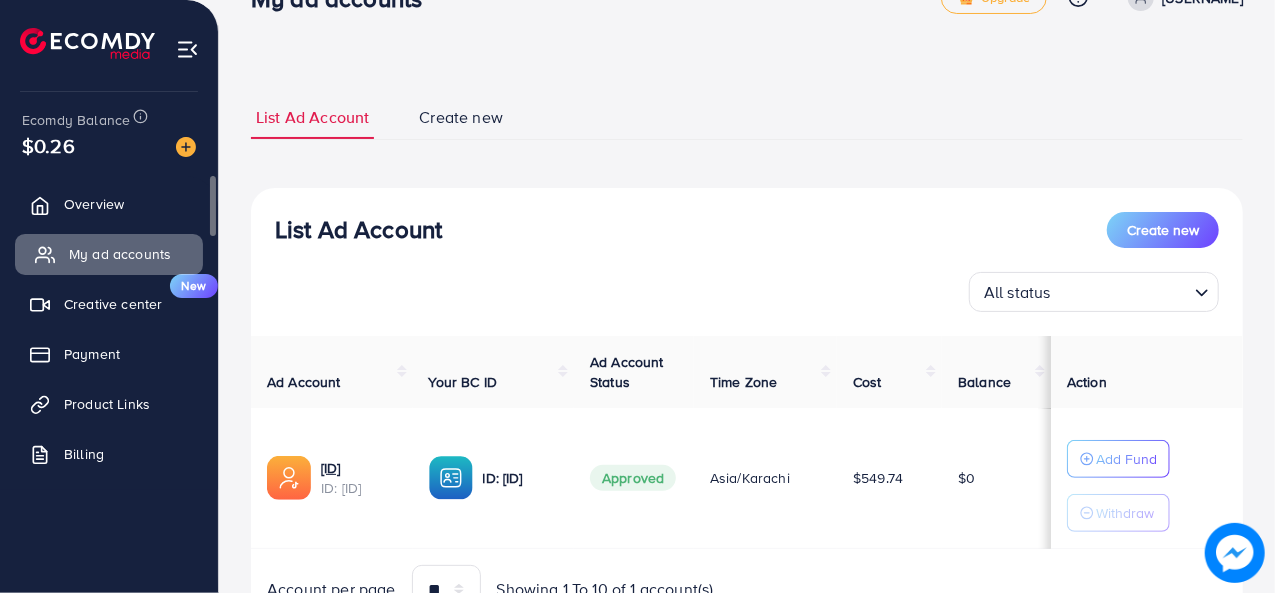 scroll, scrollTop: 50, scrollLeft: 0, axis: vertical 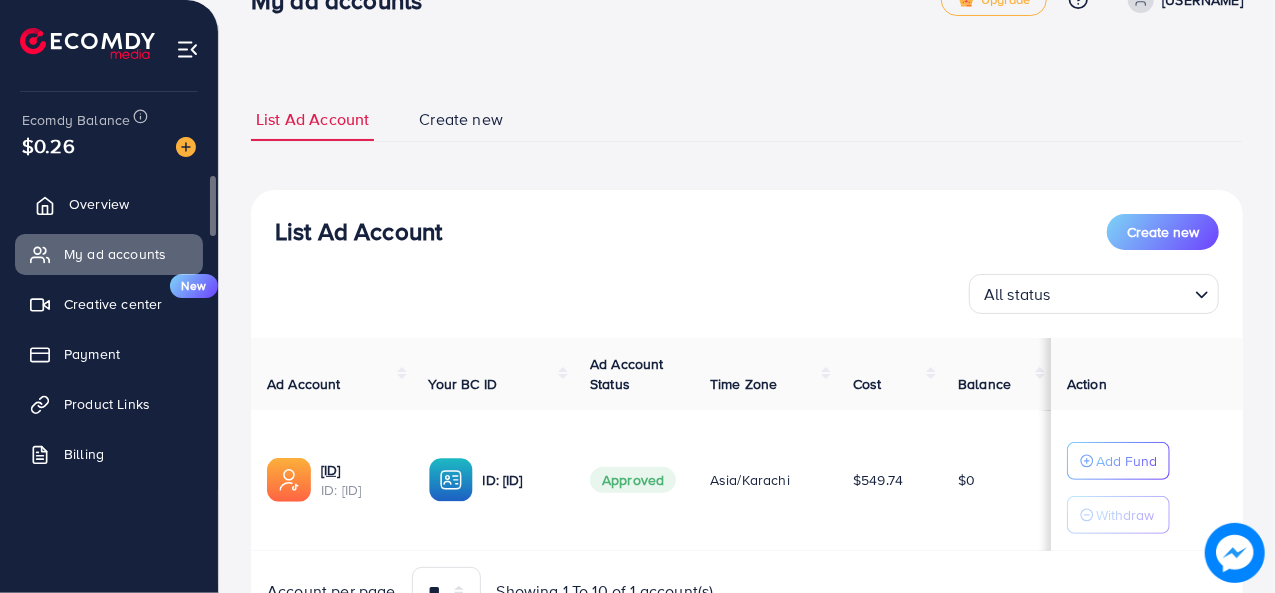 click on "Overview" at bounding box center (109, 204) 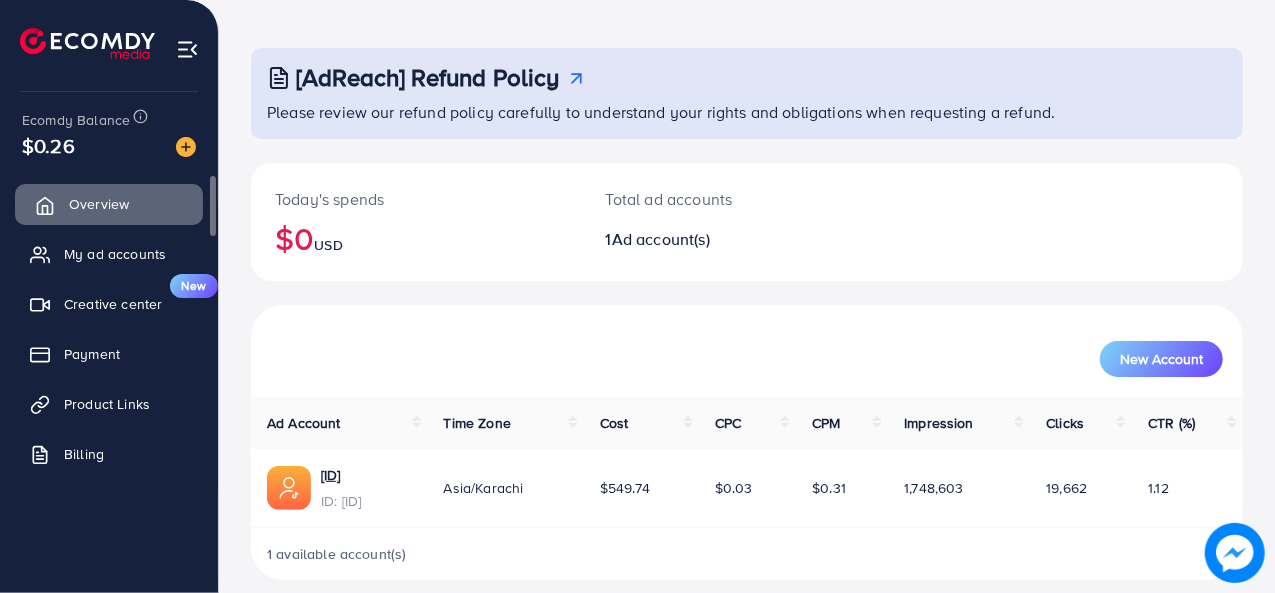 scroll, scrollTop: 76, scrollLeft: 0, axis: vertical 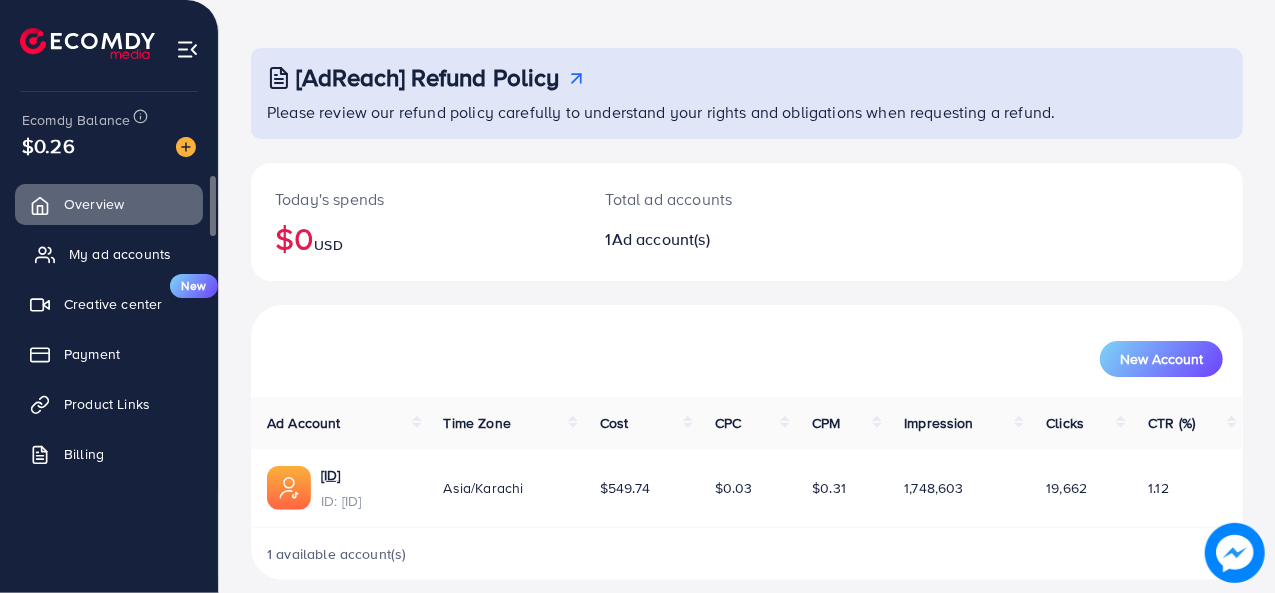 click on "My ad accounts" at bounding box center (109, 254) 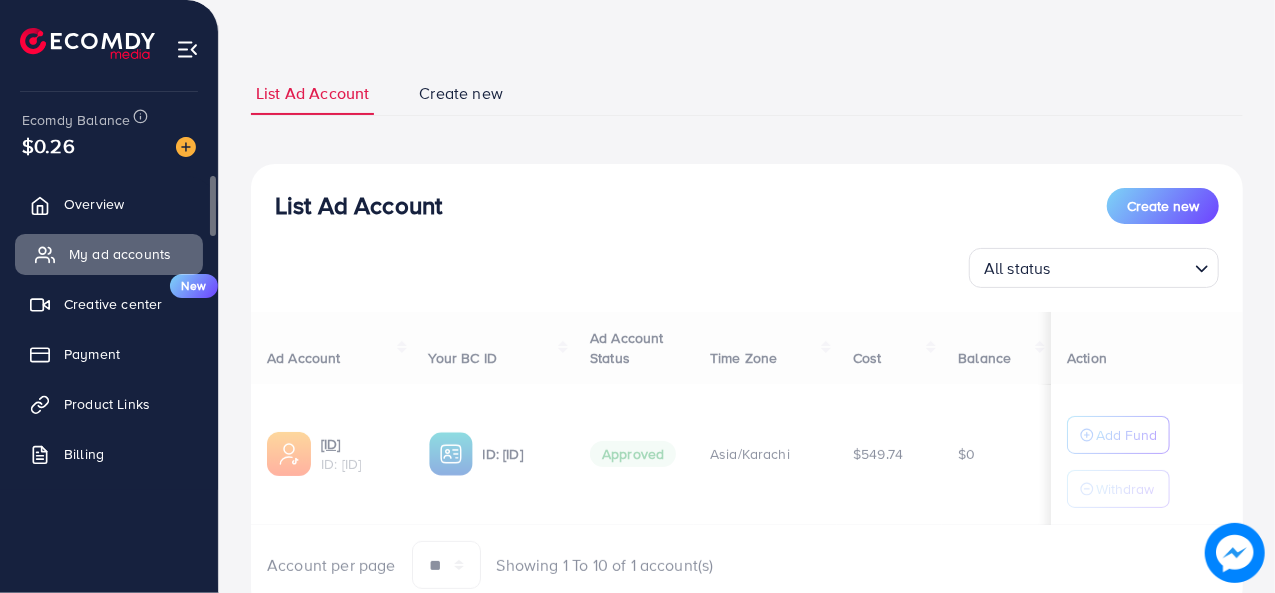 scroll, scrollTop: 0, scrollLeft: 0, axis: both 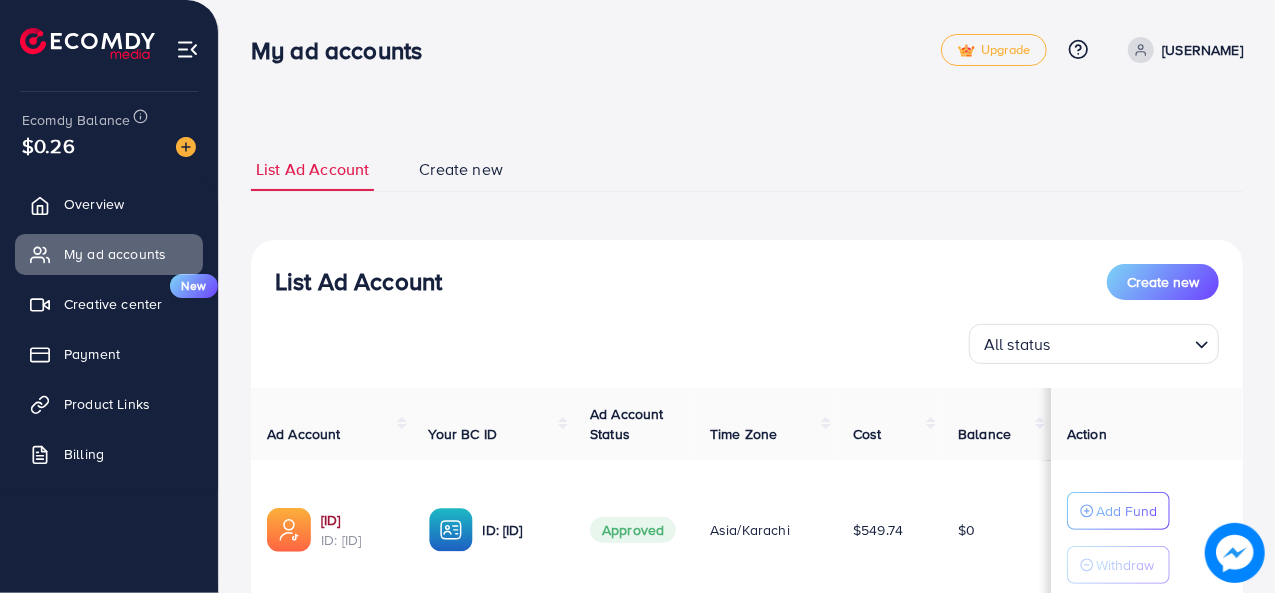 click on "[ID]" at bounding box center (359, 520) 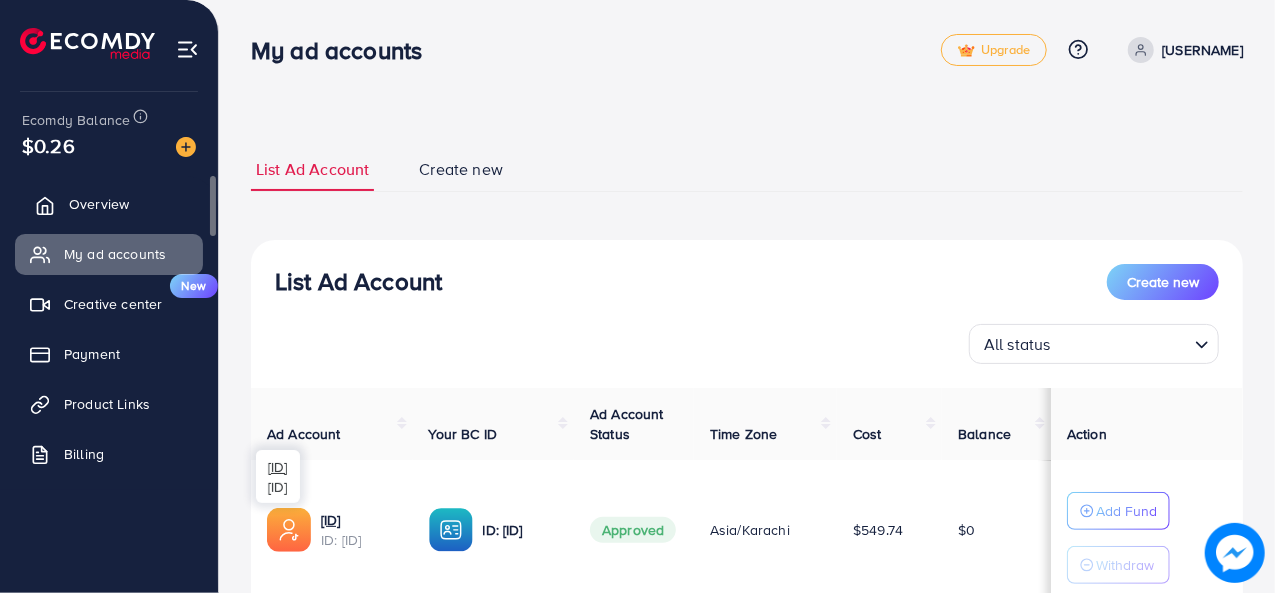 click on "Overview" at bounding box center (109, 204) 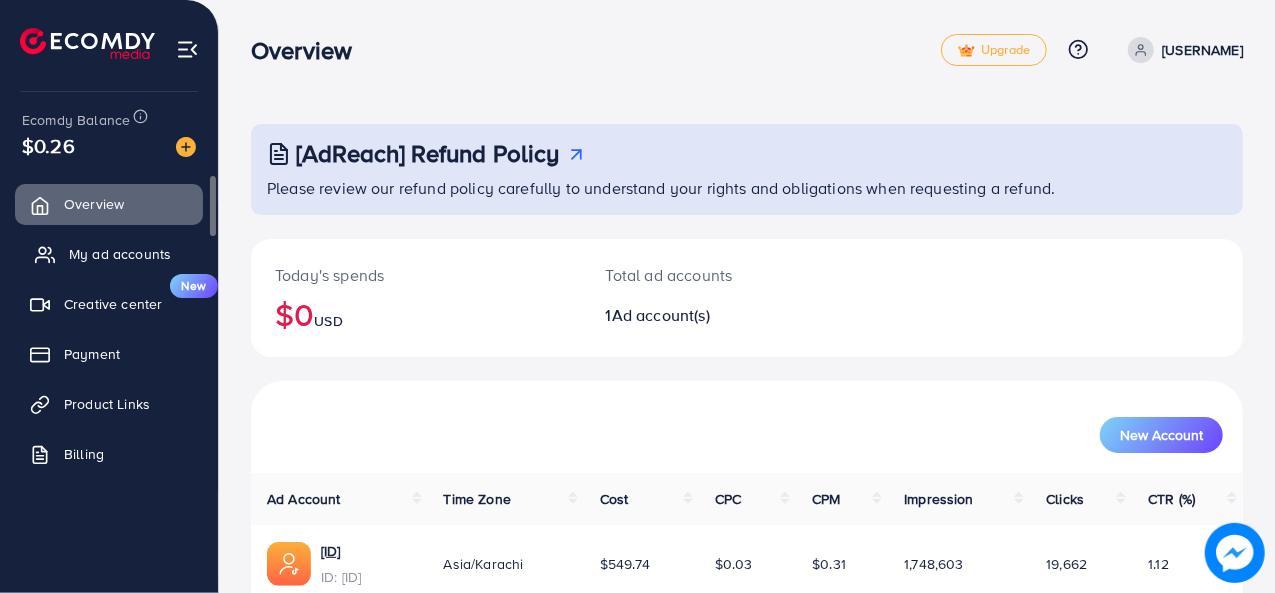 click on "My ad accounts" at bounding box center [120, 254] 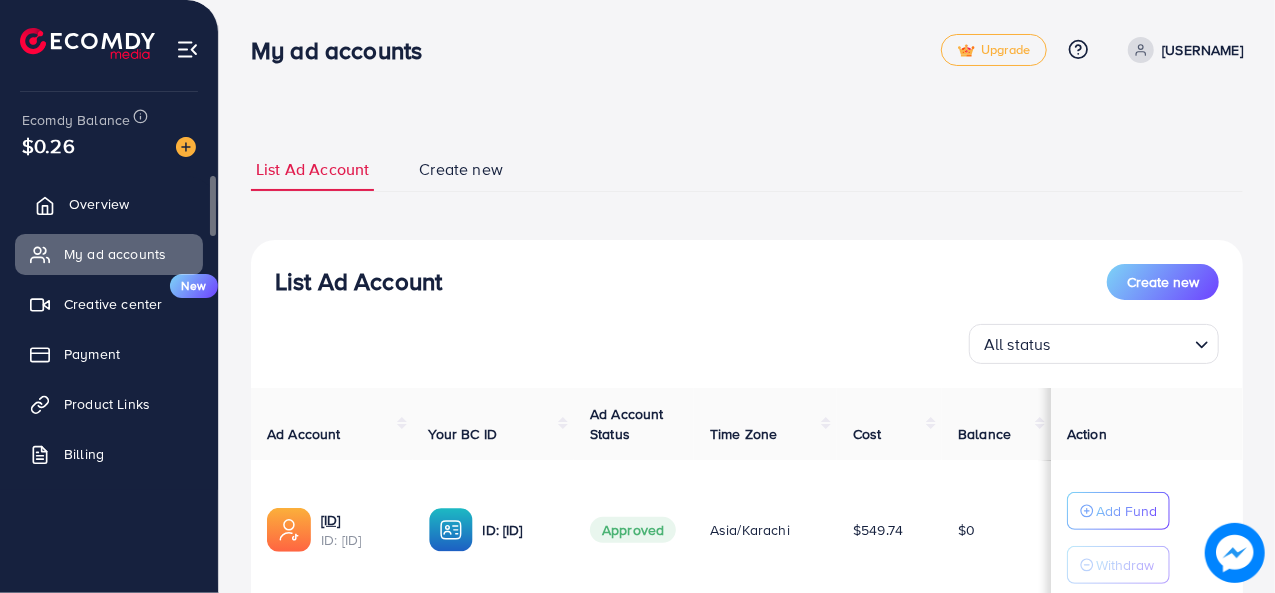 click on "Overview" at bounding box center [99, 204] 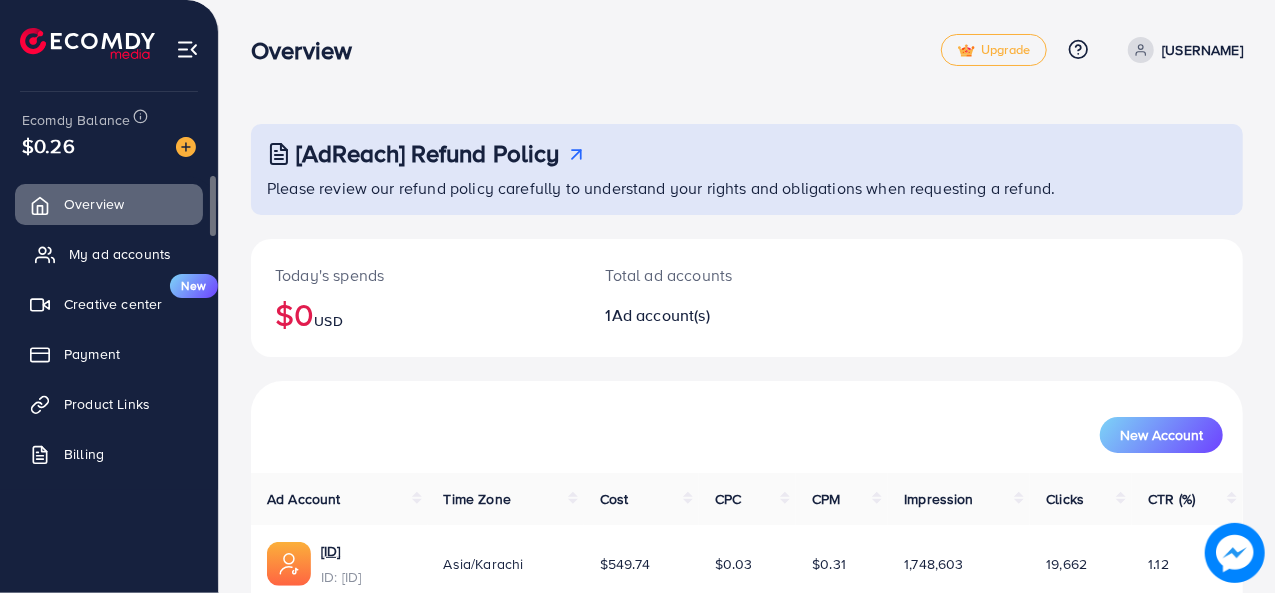 click 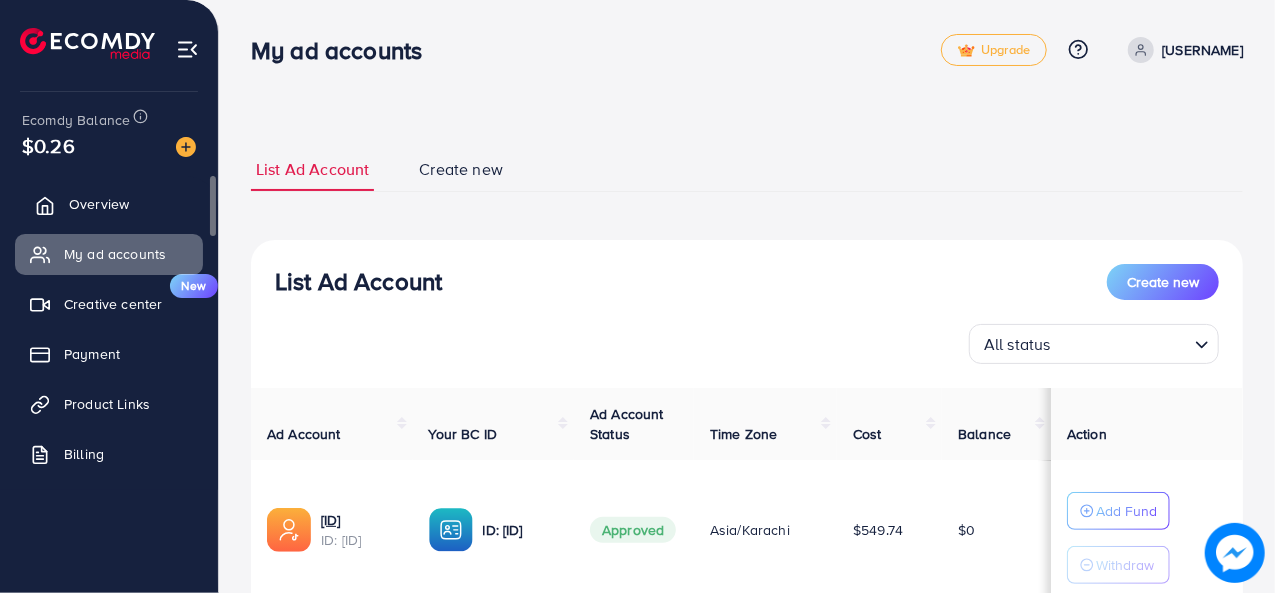 click on "Overview" at bounding box center (99, 204) 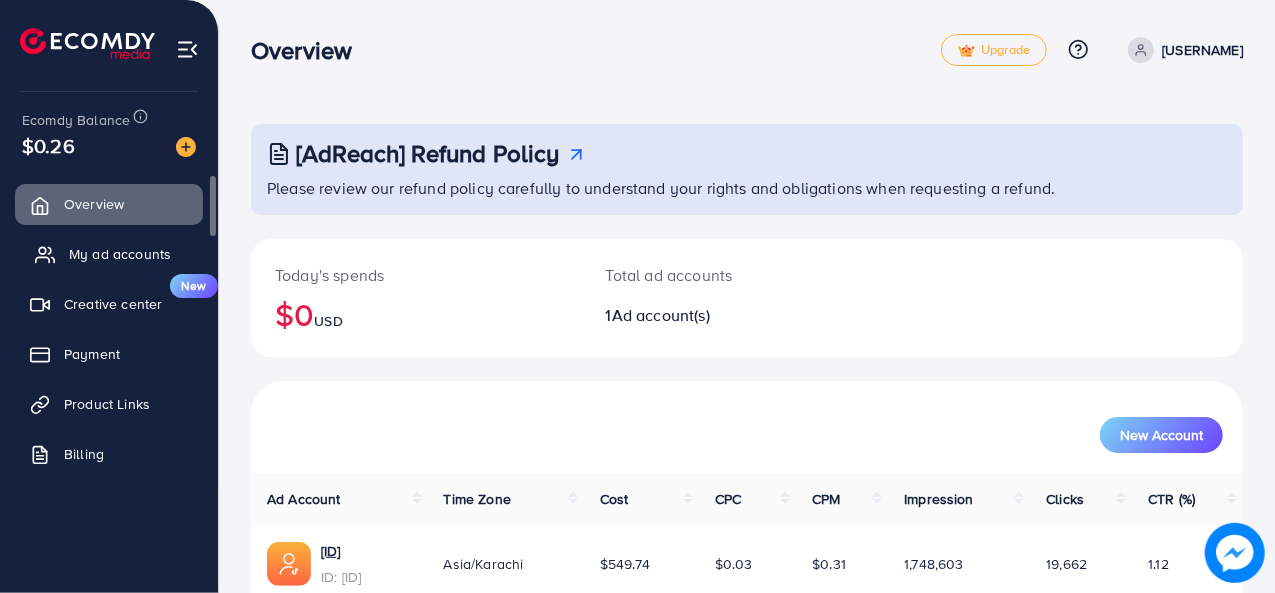 click 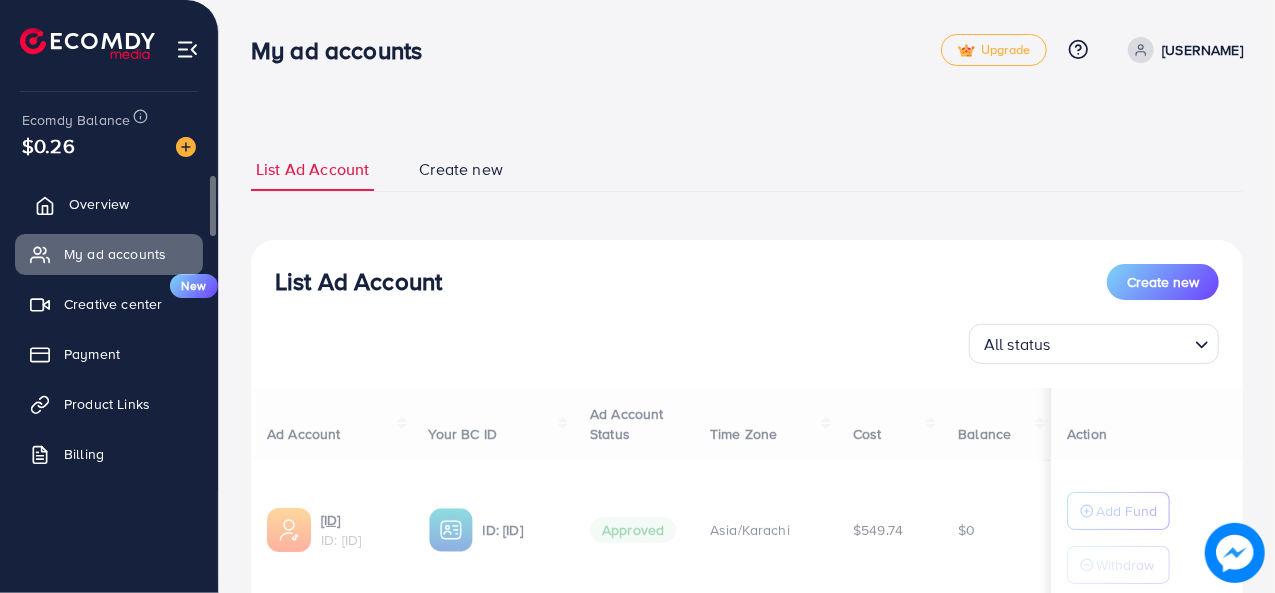 click on "Overview" at bounding box center (109, 204) 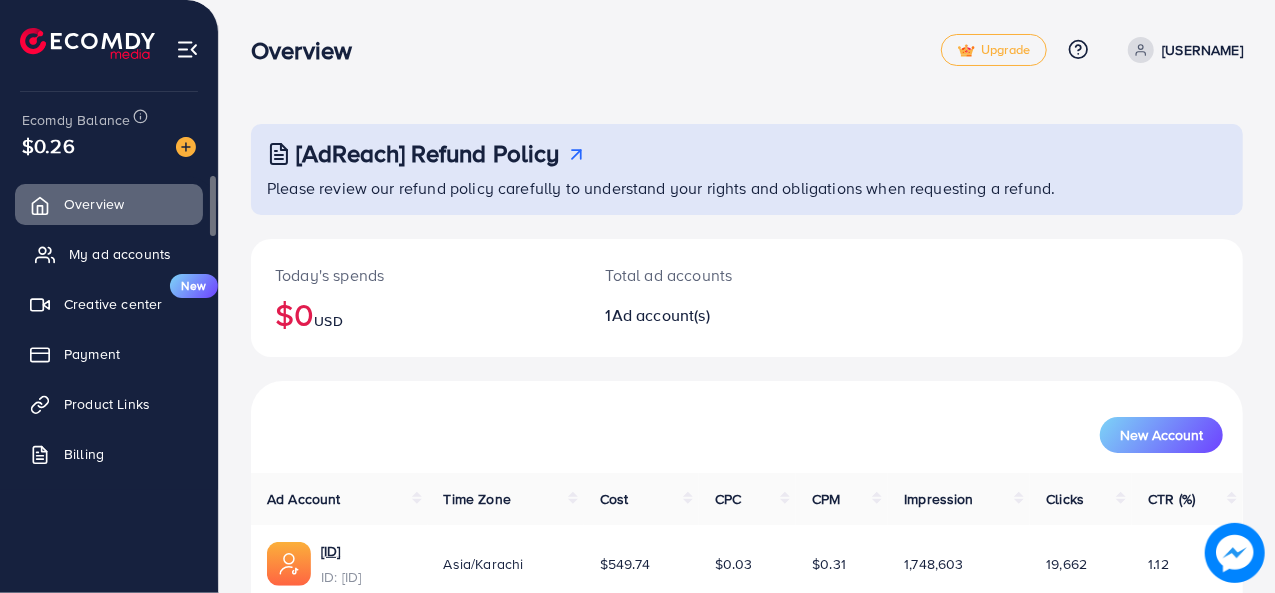 click on "My ad accounts" at bounding box center (120, 254) 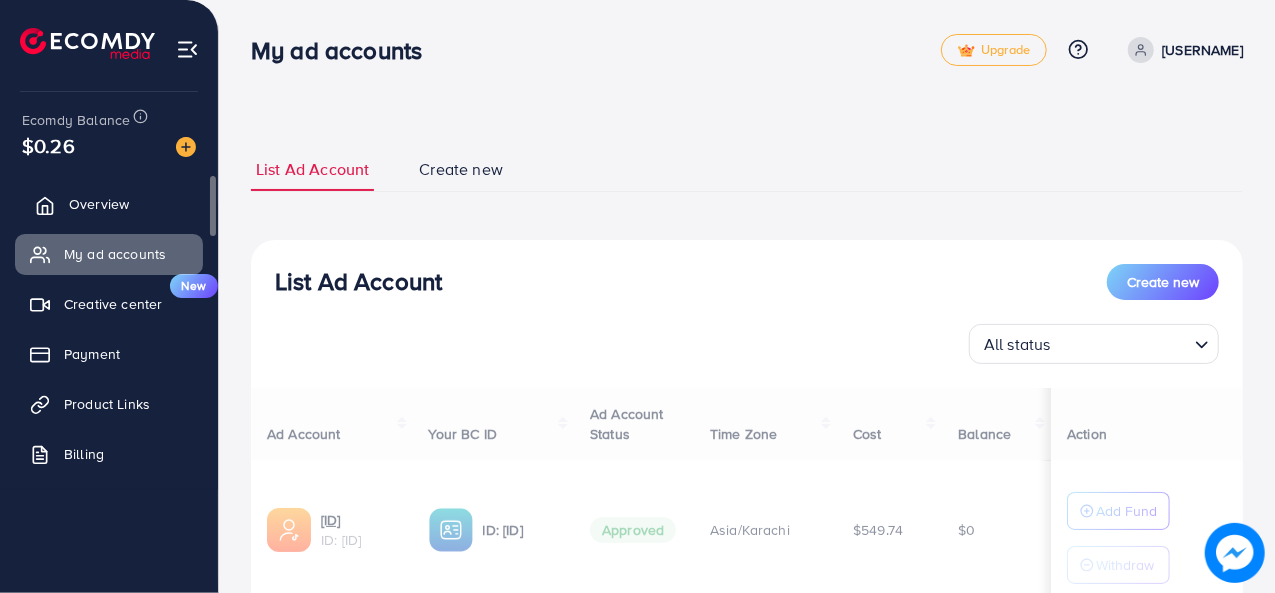 click on "Overview" at bounding box center (99, 204) 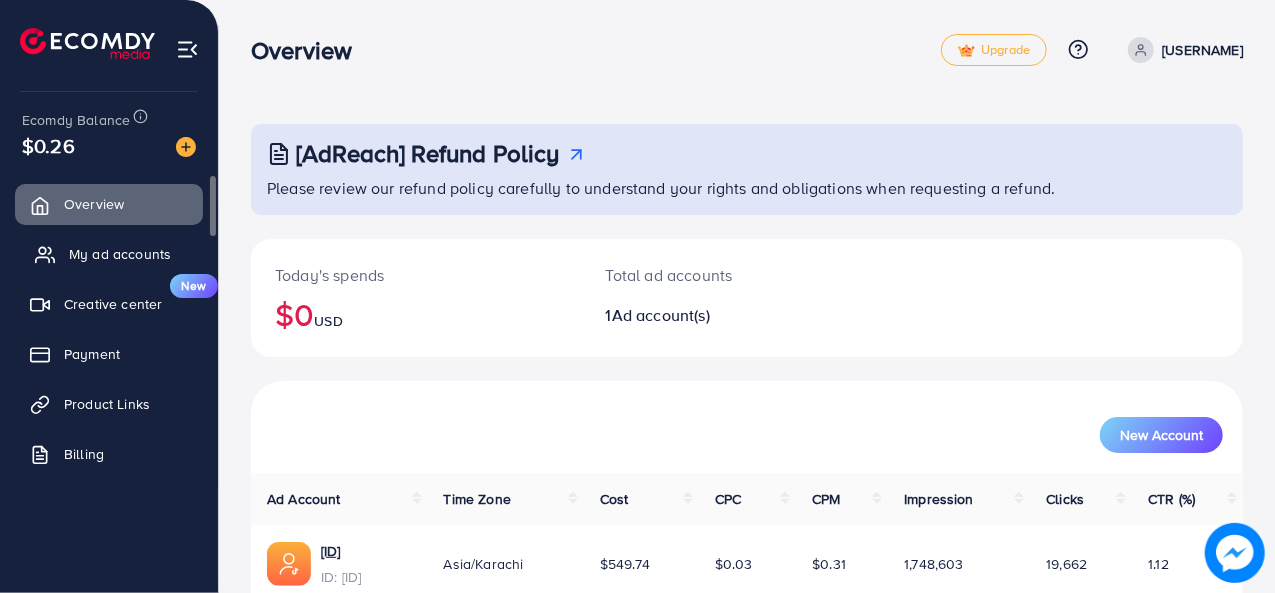 click on "My ad accounts" at bounding box center [109, 254] 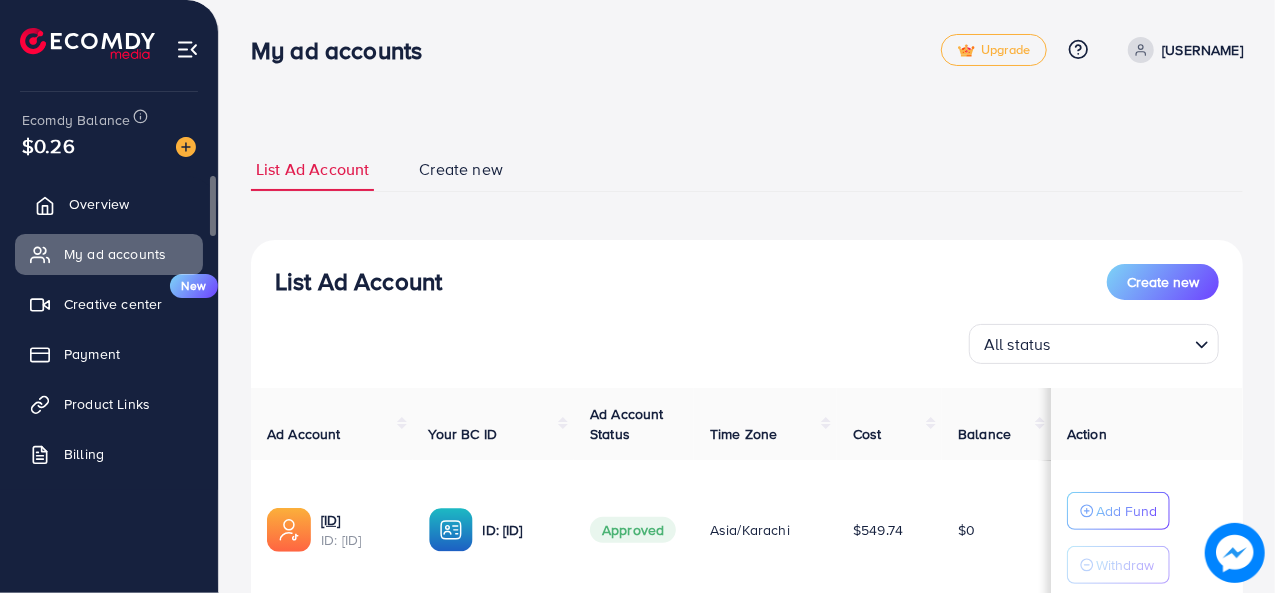 click on "Overview" at bounding box center [109, 204] 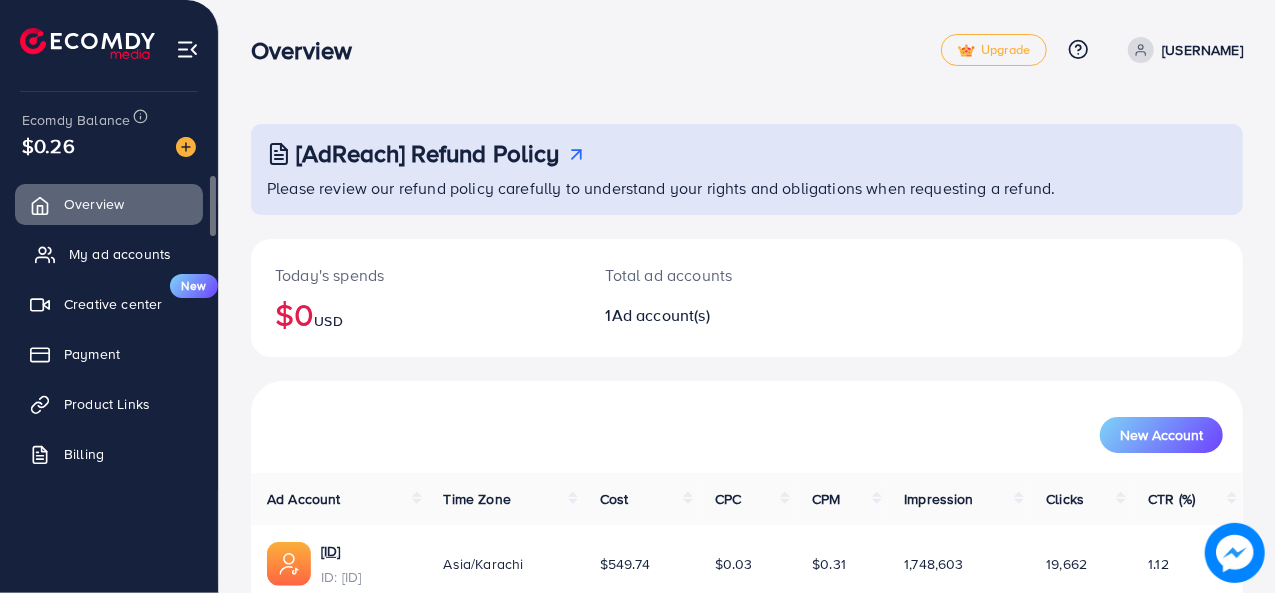 click on "My ad accounts" at bounding box center (109, 254) 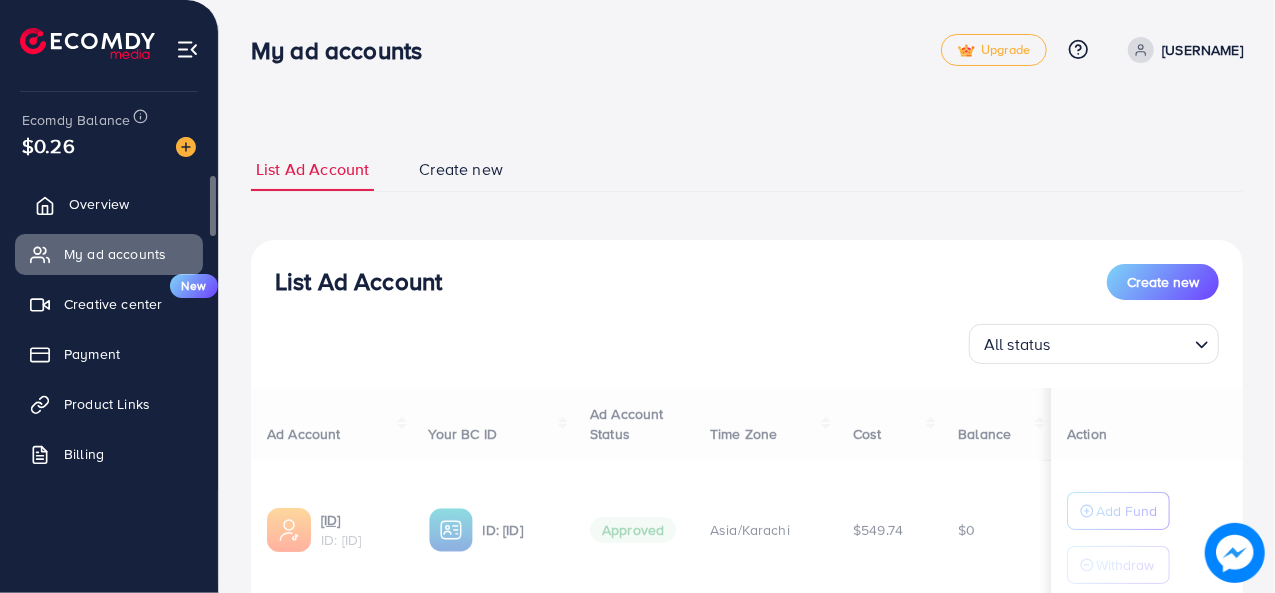 click 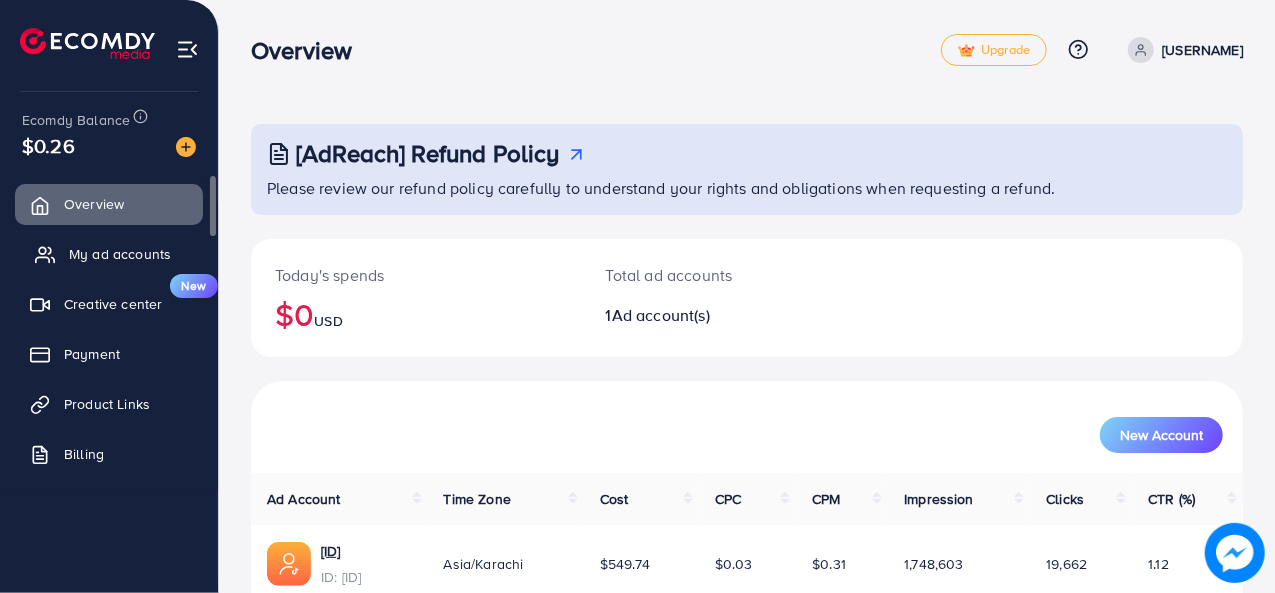 click on "My ad accounts" at bounding box center (120, 254) 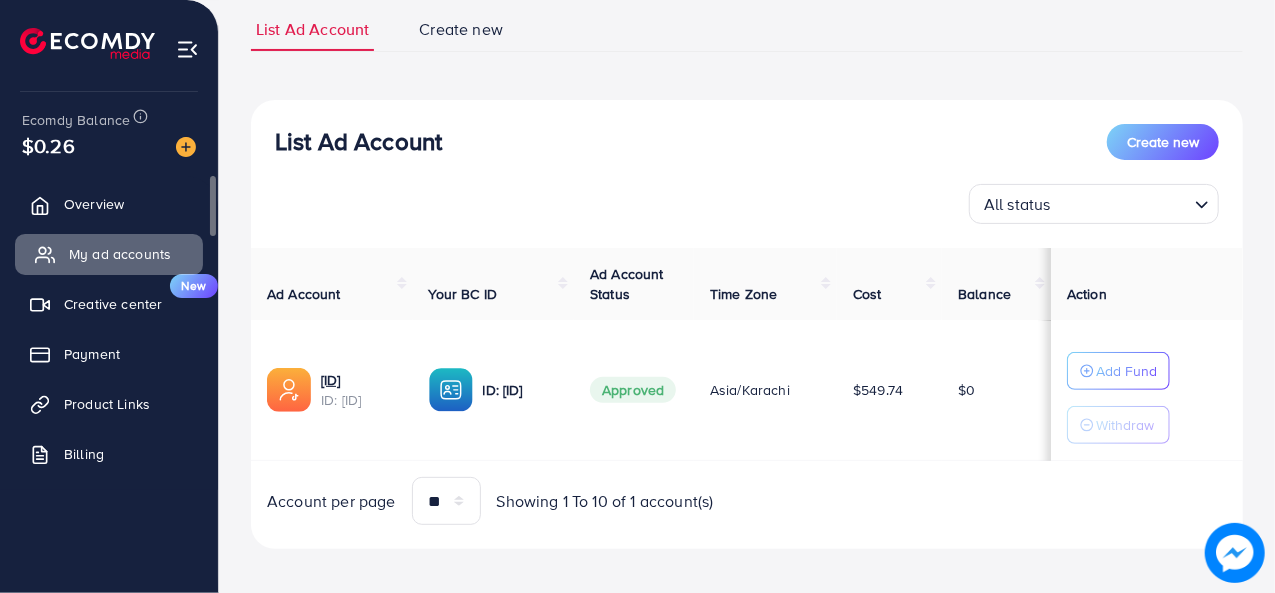 scroll, scrollTop: 146, scrollLeft: 0, axis: vertical 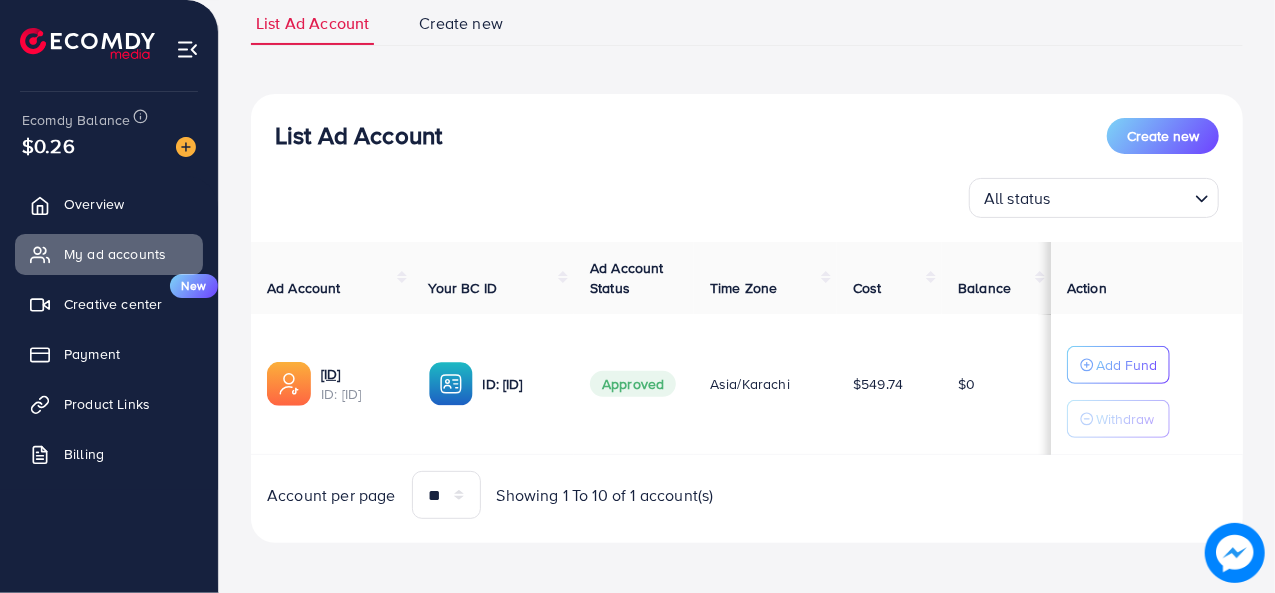 click on "[ID]  ID: [ID]" at bounding box center [332, 384] 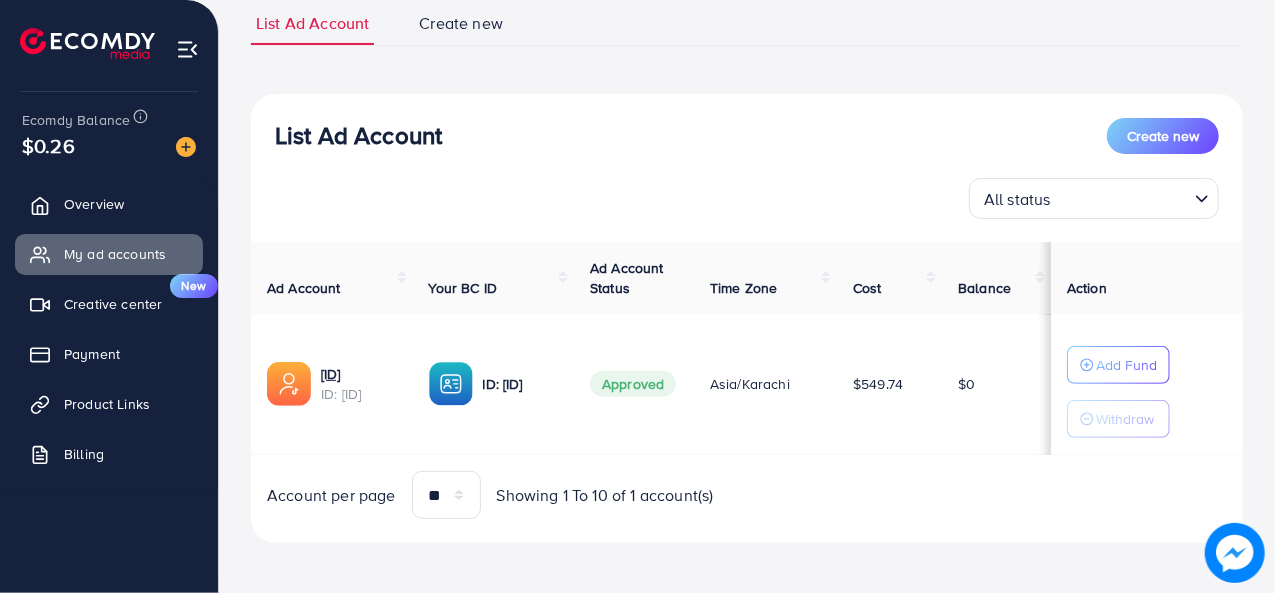 click at bounding box center [1122, 198] 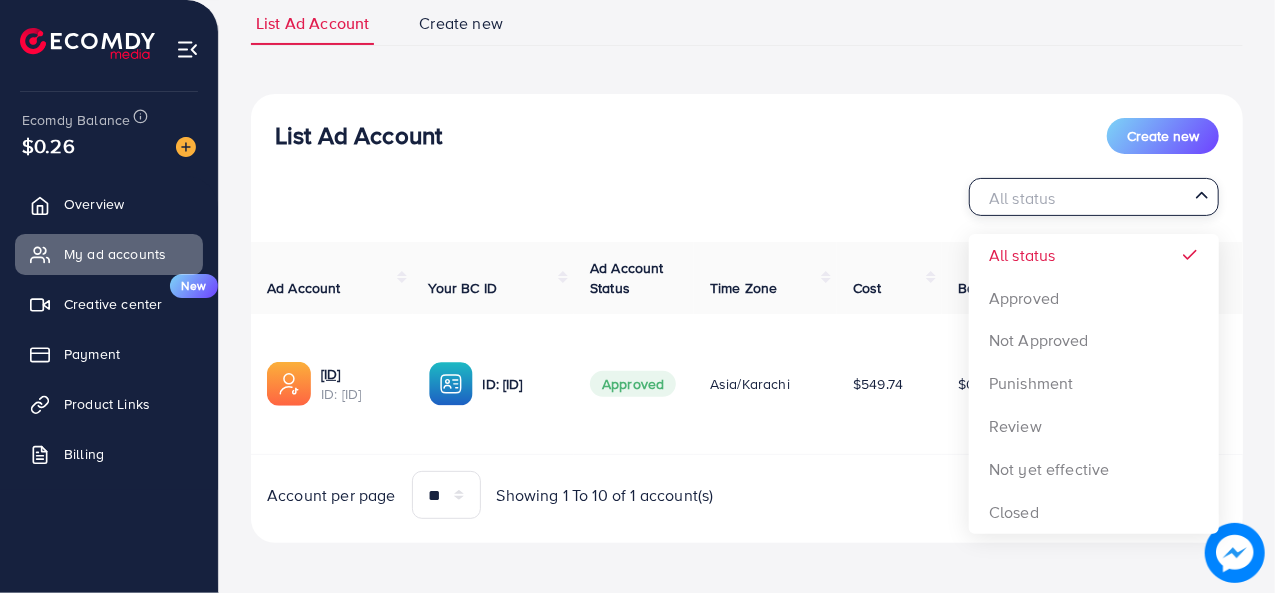 click on "List Ad Account   Create new
All status
Loading...
All status
Approved
Not Approved
Punishment
Review
Not yet effective
Closed
Ad Account Your BC ID Ad Account Status Time Zone Cost Balance Action            [ID]  ID: [ID] ID: [ID]  Approved   [TIMEZONE]   $549.74   $0   Add Fund   Withdraw           Account per page  ** ** ** ***  Showing 1 To 10 of 1 account(s)" at bounding box center (747, 319) 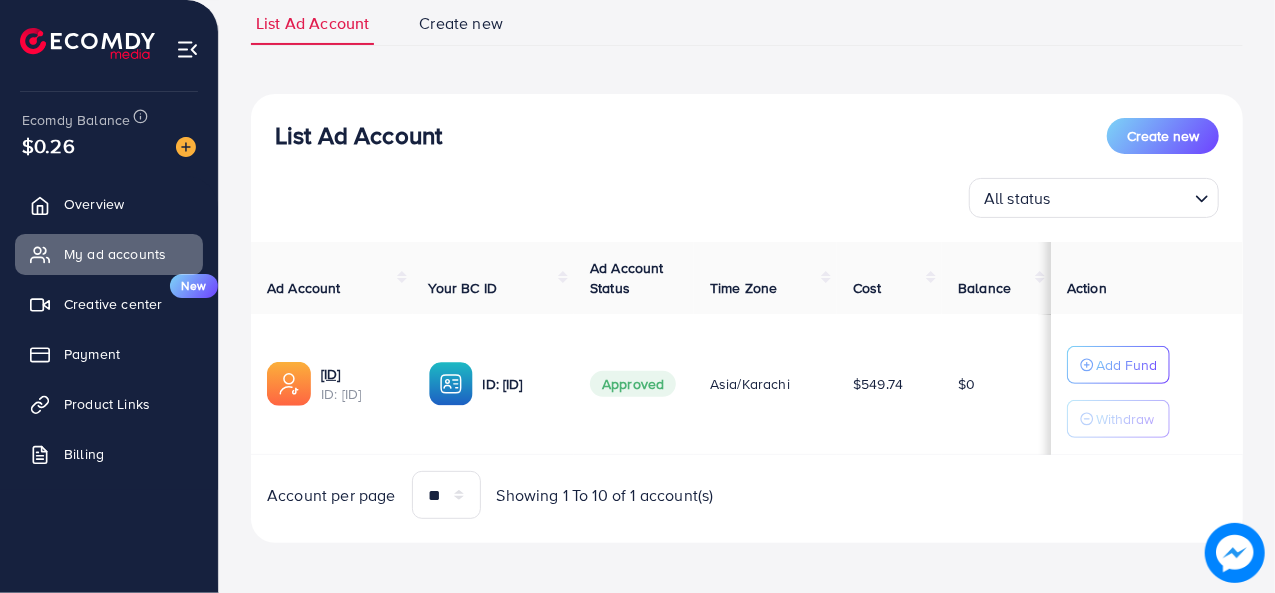 click on "All status
Loading..." at bounding box center (747, 198) 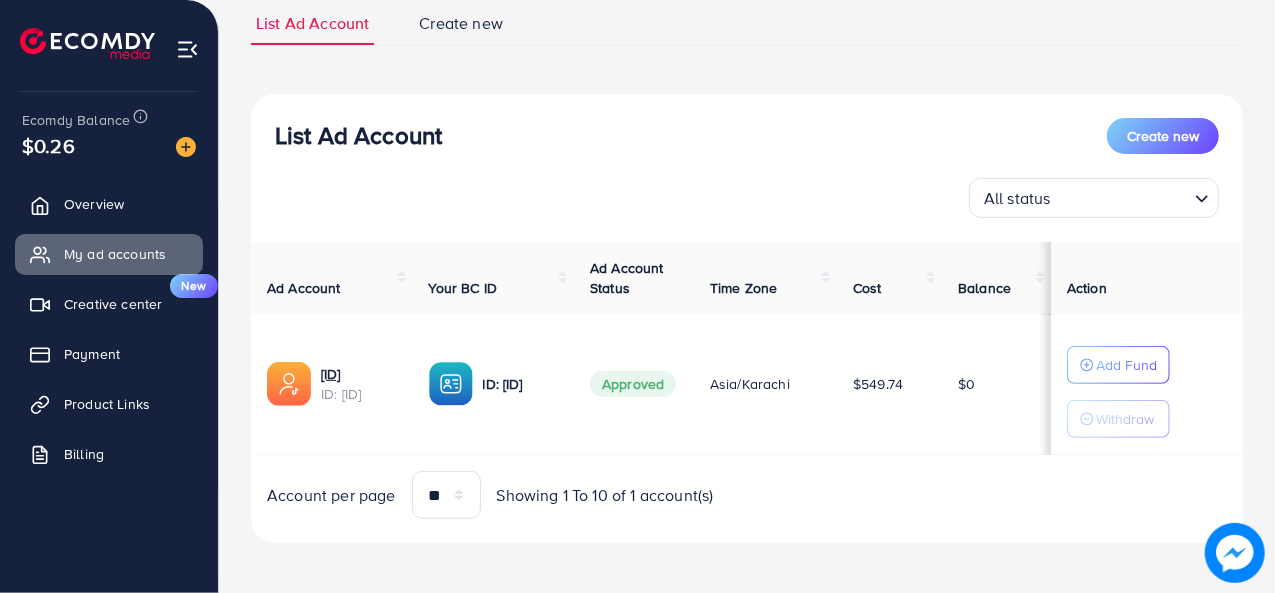 click on "**********" at bounding box center (747, 226) 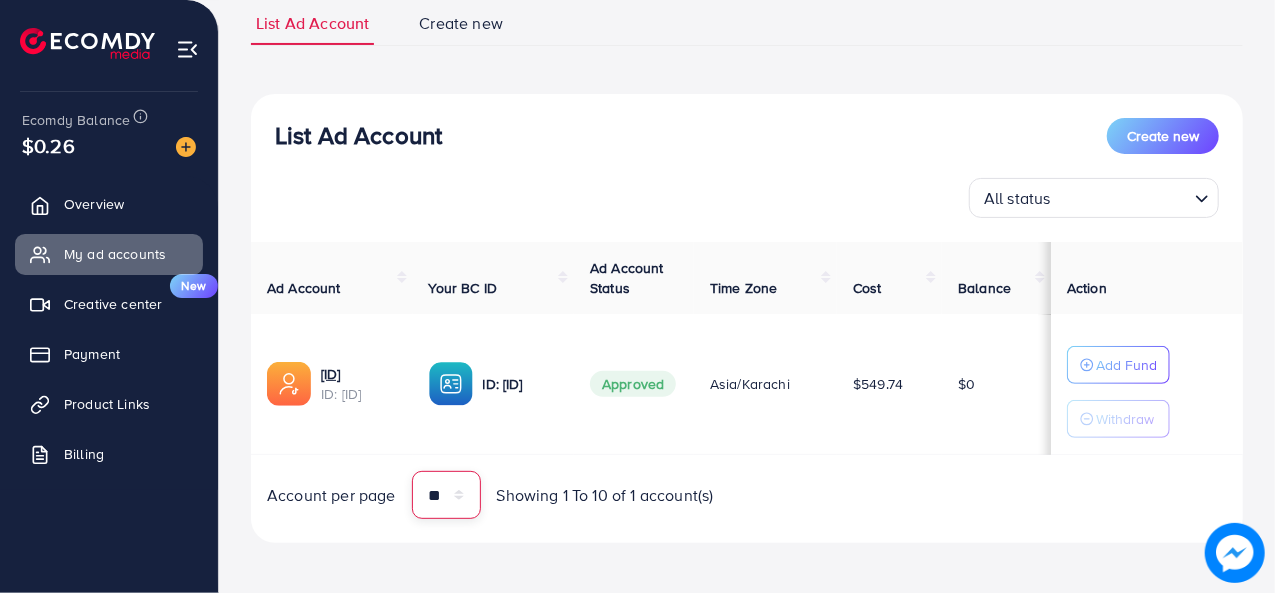 click on "** ** ** ***" at bounding box center [446, 495] 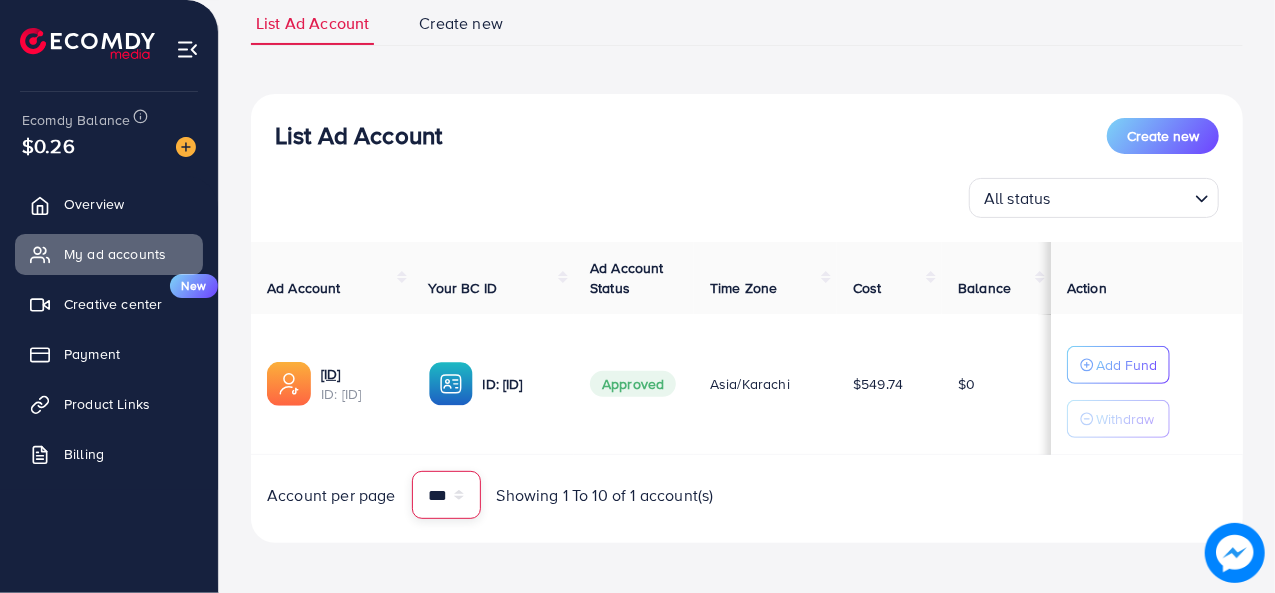 click on "** ** ** ***" at bounding box center [446, 495] 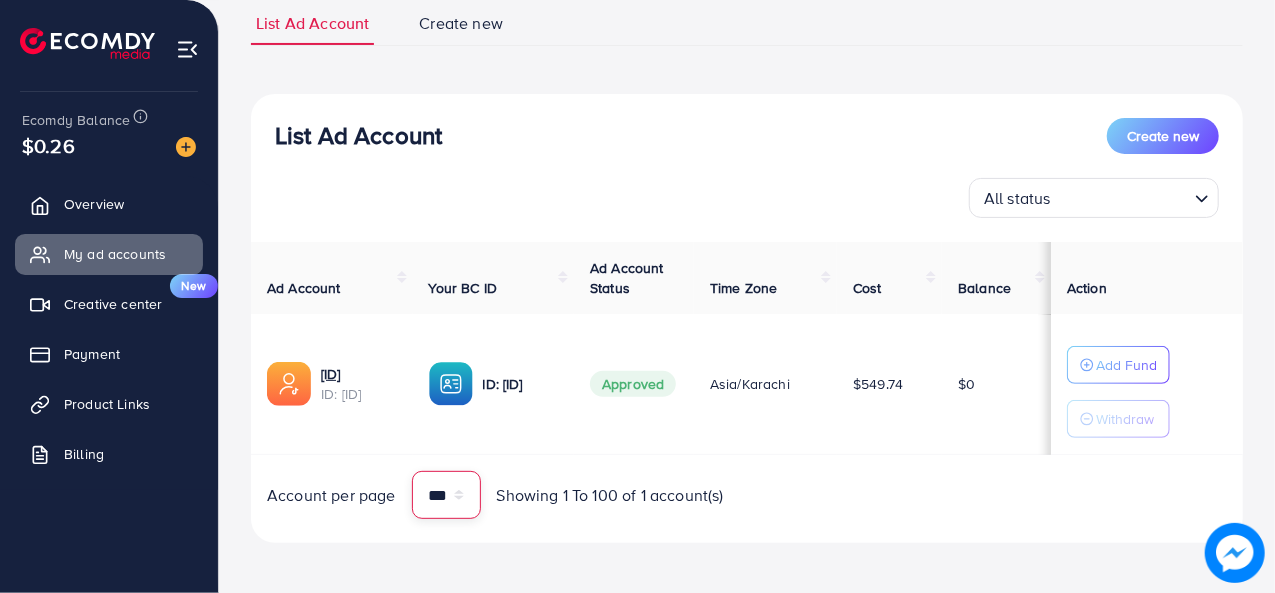 click on "** ** ** ***" at bounding box center (446, 495) 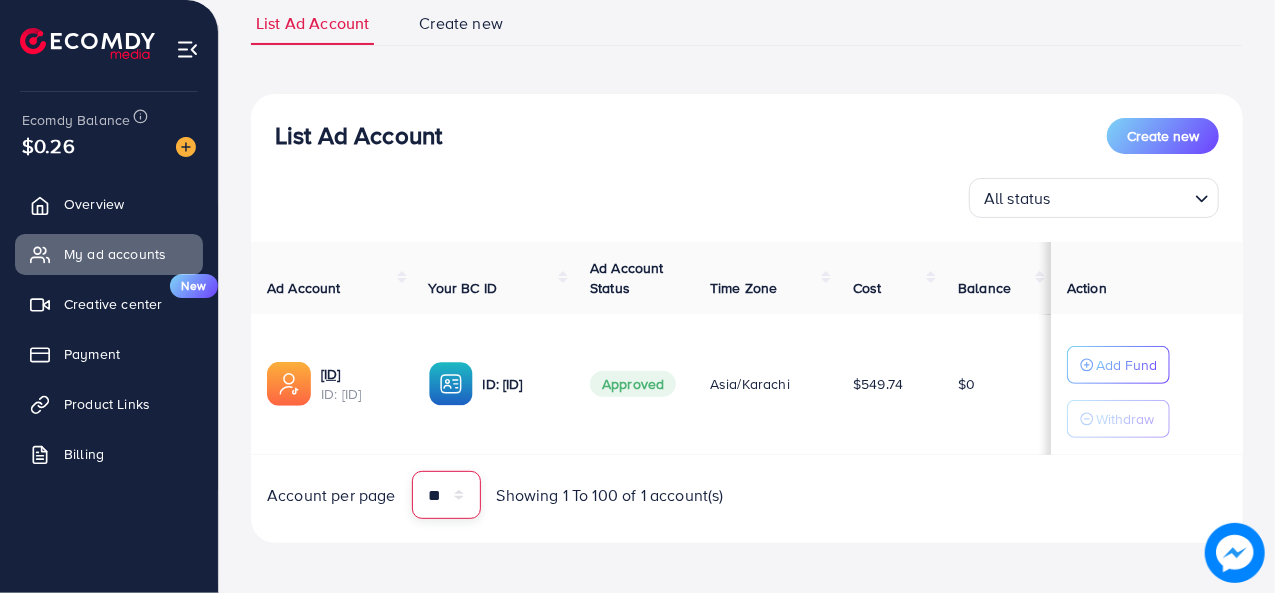 click on "** ** ** ***" at bounding box center (446, 495) 